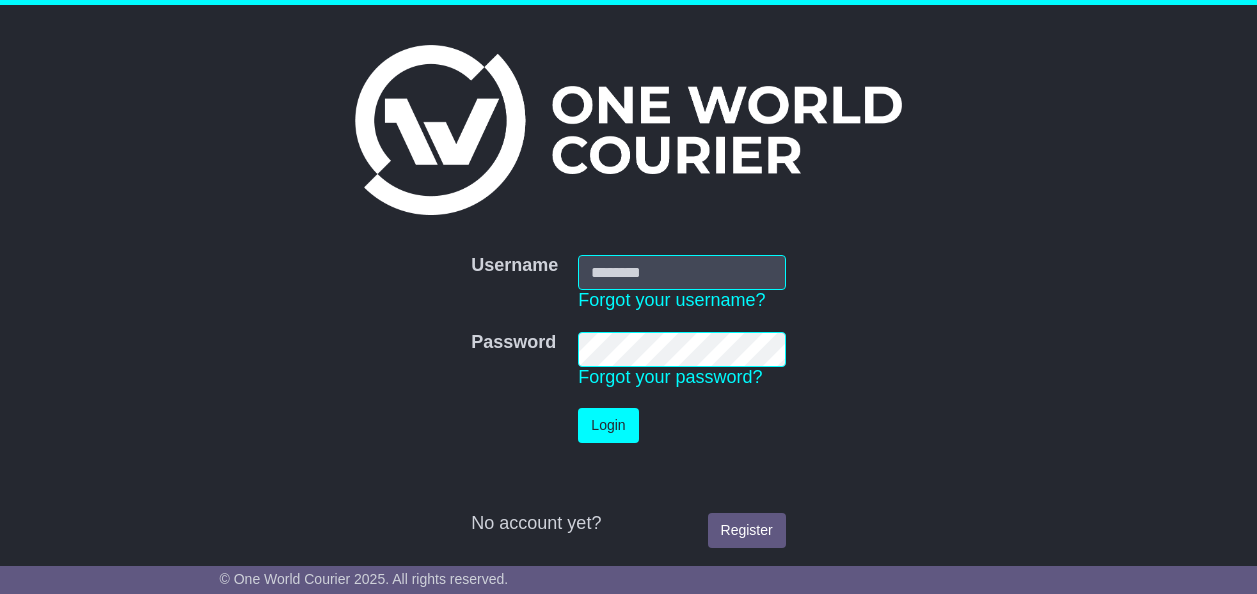 scroll, scrollTop: 0, scrollLeft: 0, axis: both 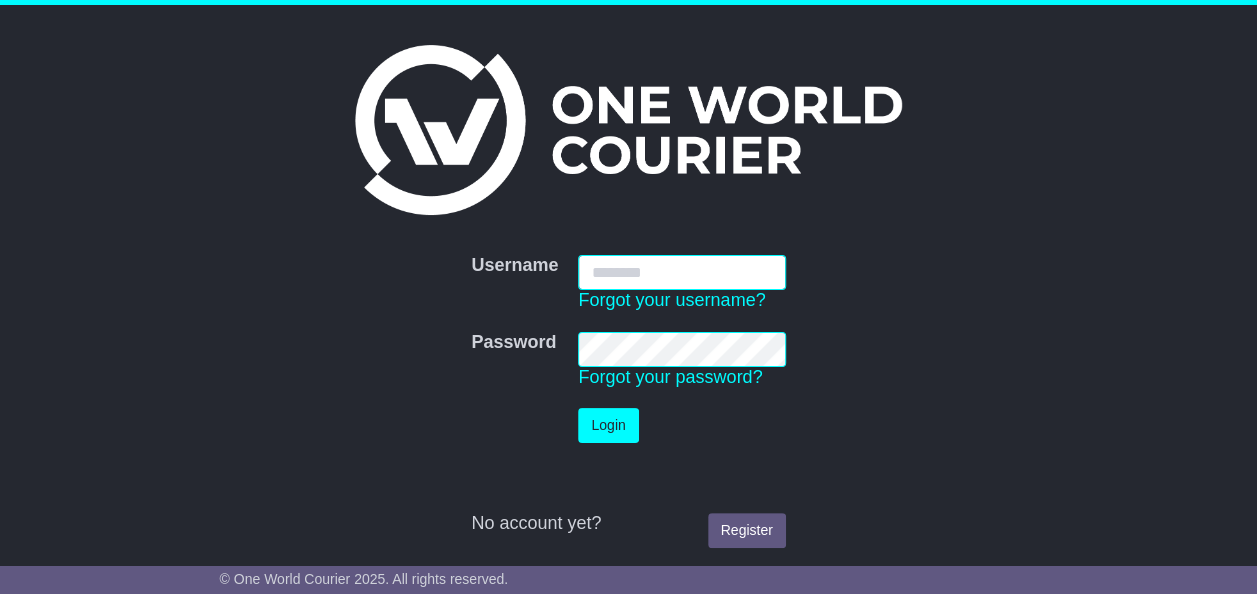 paste on "*******" 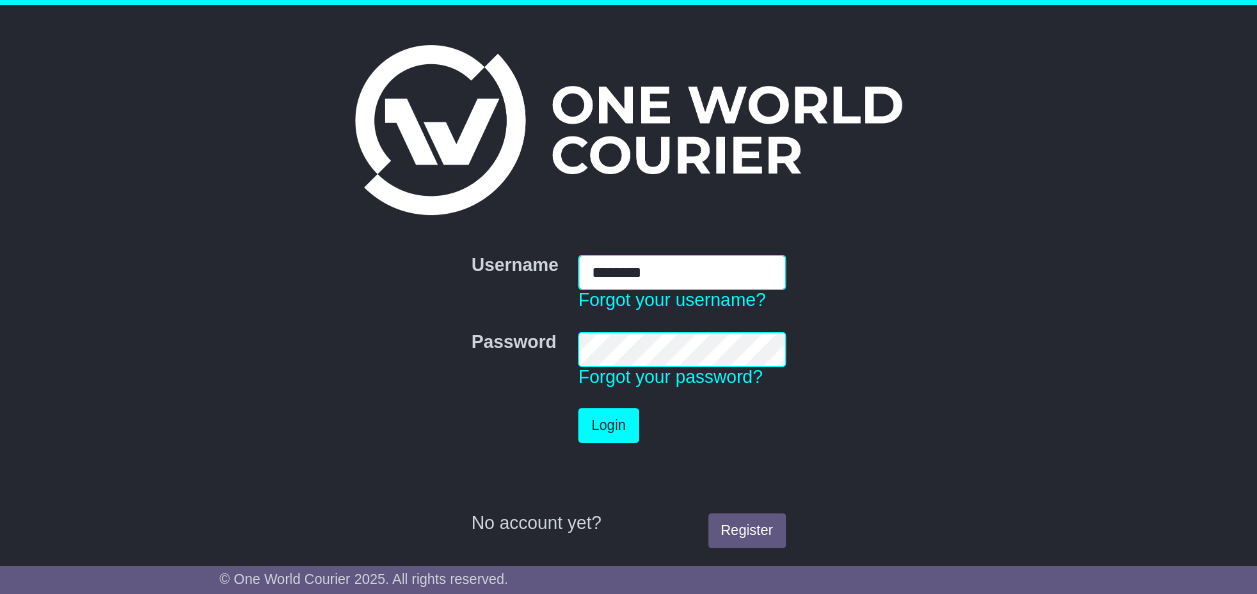 type on "*******" 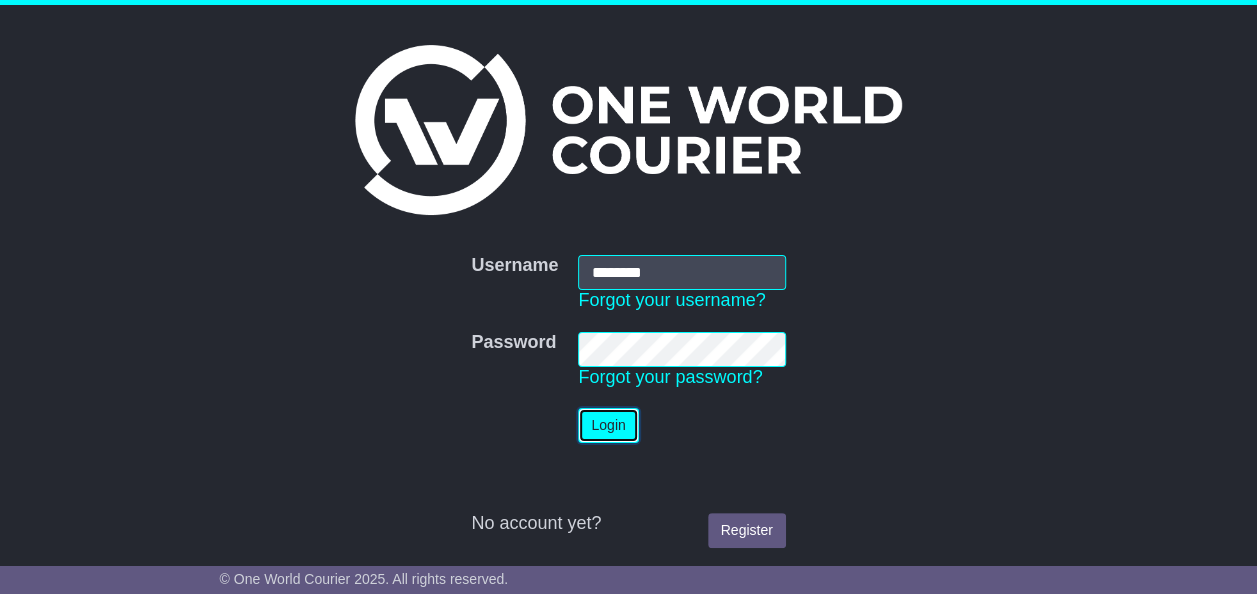 click on "Login" at bounding box center (608, 425) 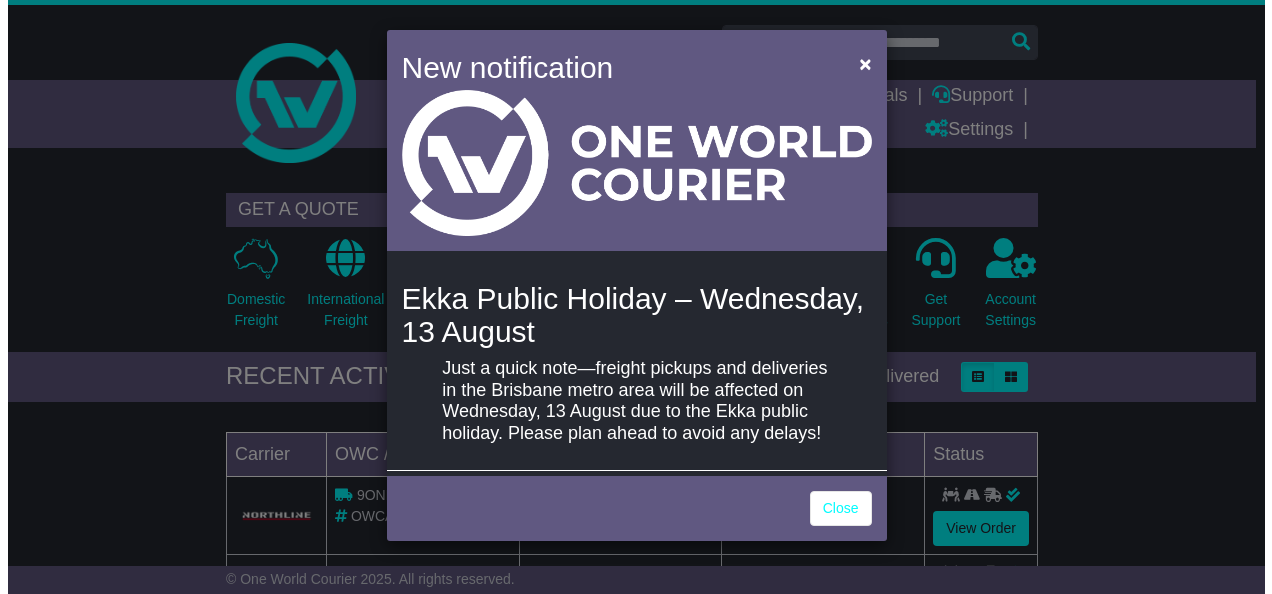 scroll, scrollTop: 0, scrollLeft: 0, axis: both 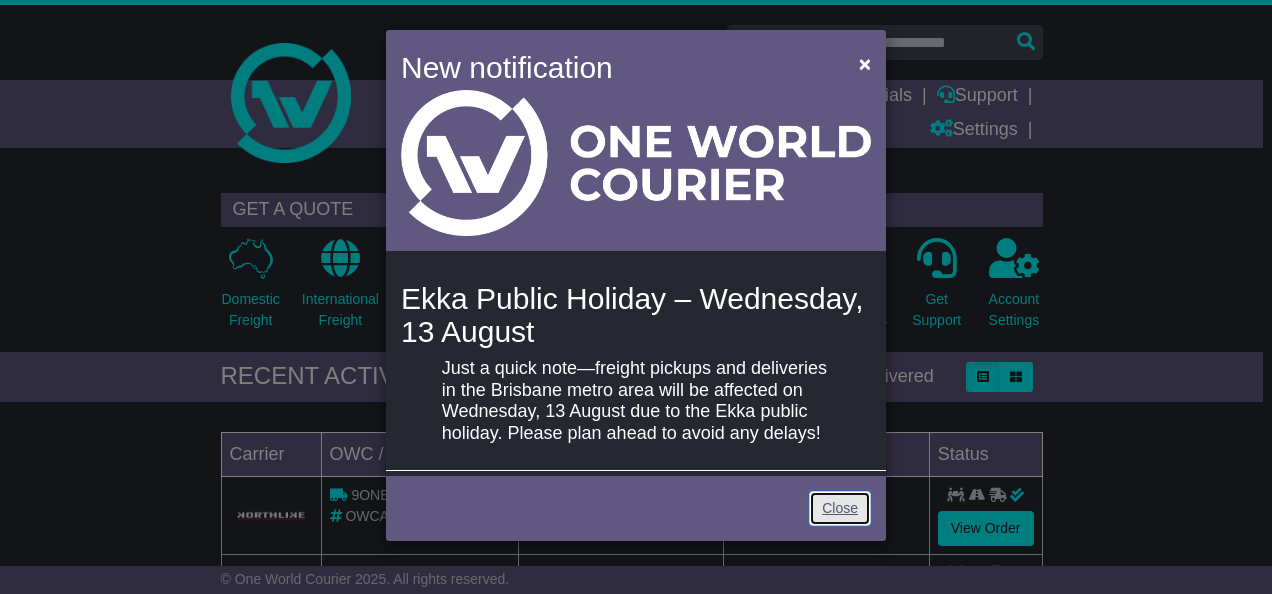 click on "Close" at bounding box center [840, 508] 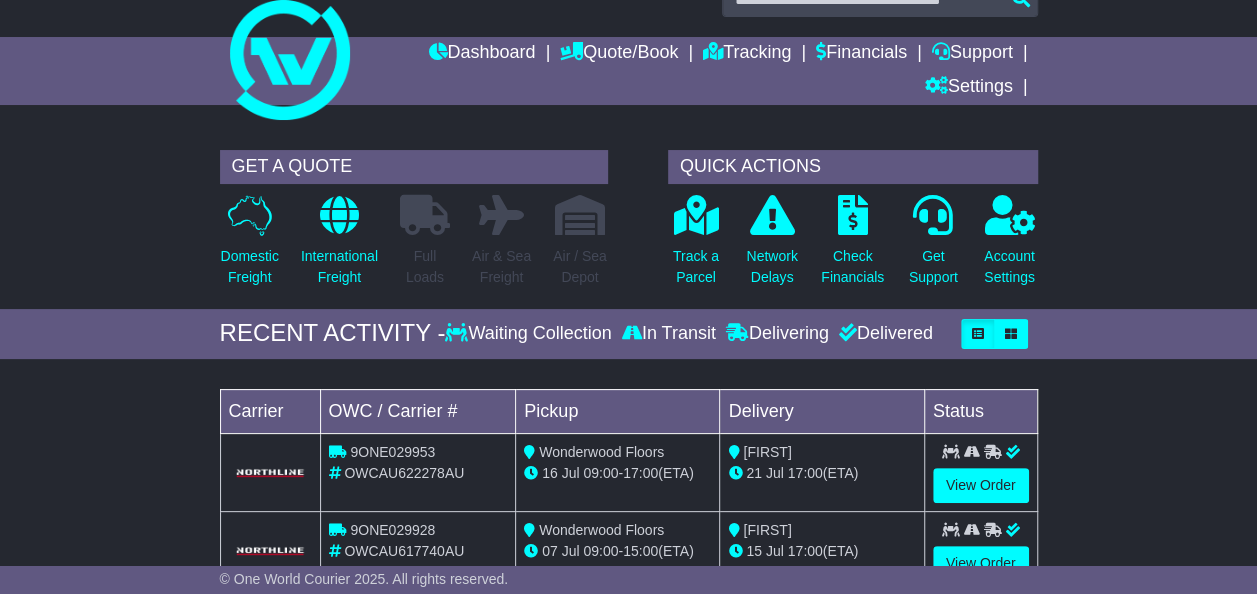 scroll, scrollTop: 0, scrollLeft: 0, axis: both 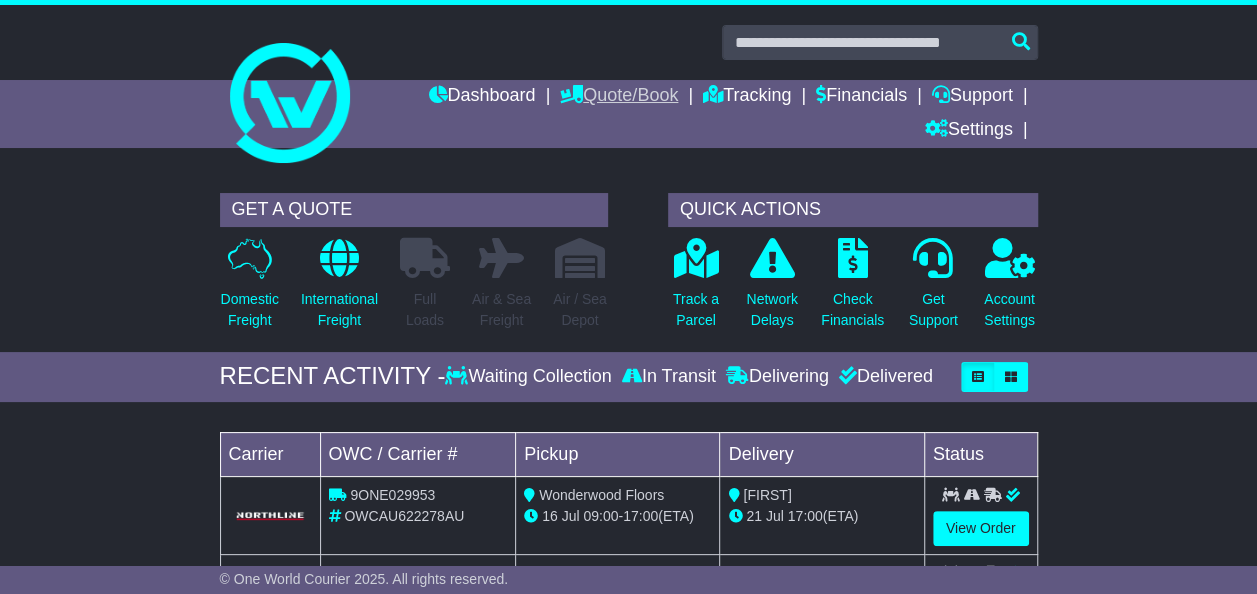 click on "Quote/Book" at bounding box center (619, 97) 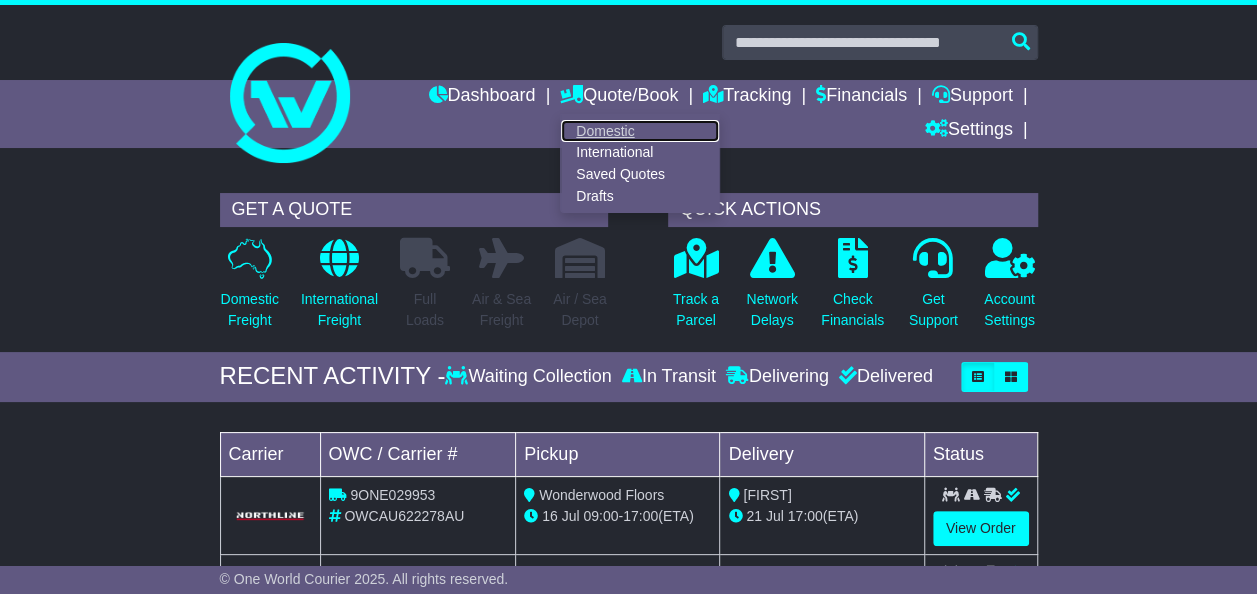 click on "Domestic" at bounding box center (640, 131) 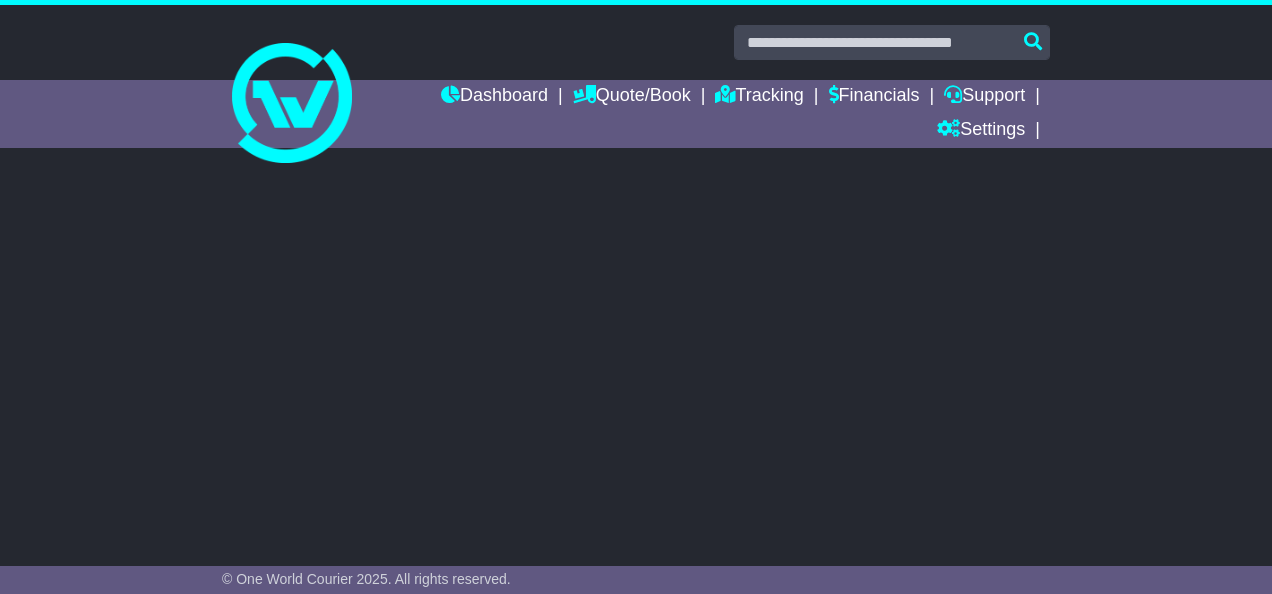 scroll, scrollTop: 0, scrollLeft: 0, axis: both 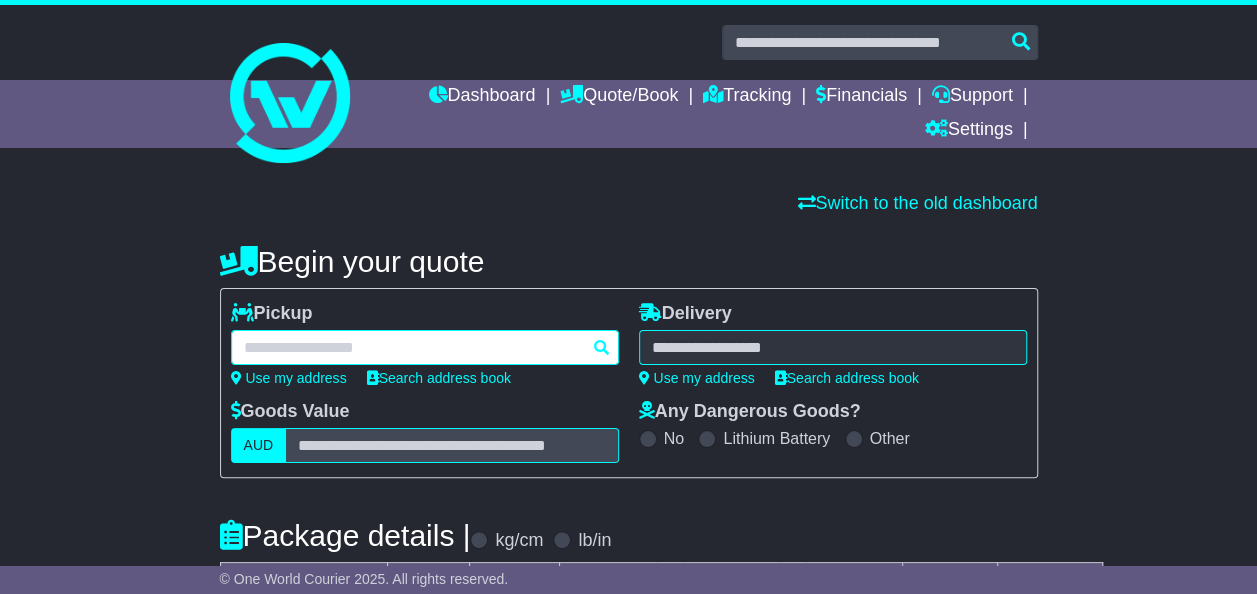 click at bounding box center (425, 347) 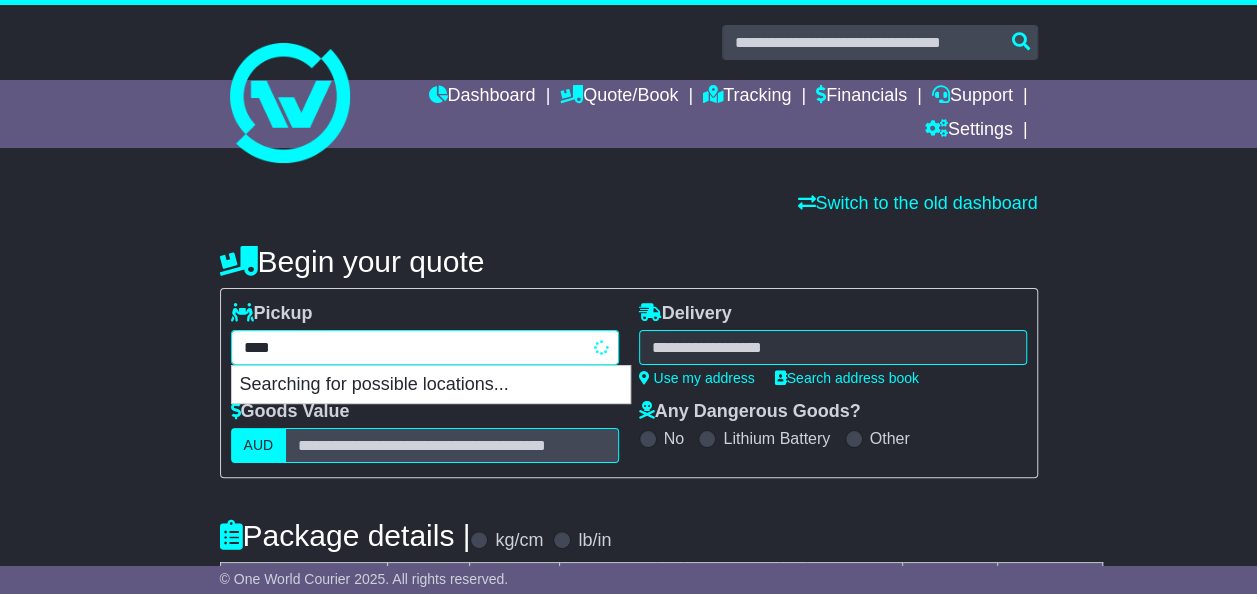 type on "*****" 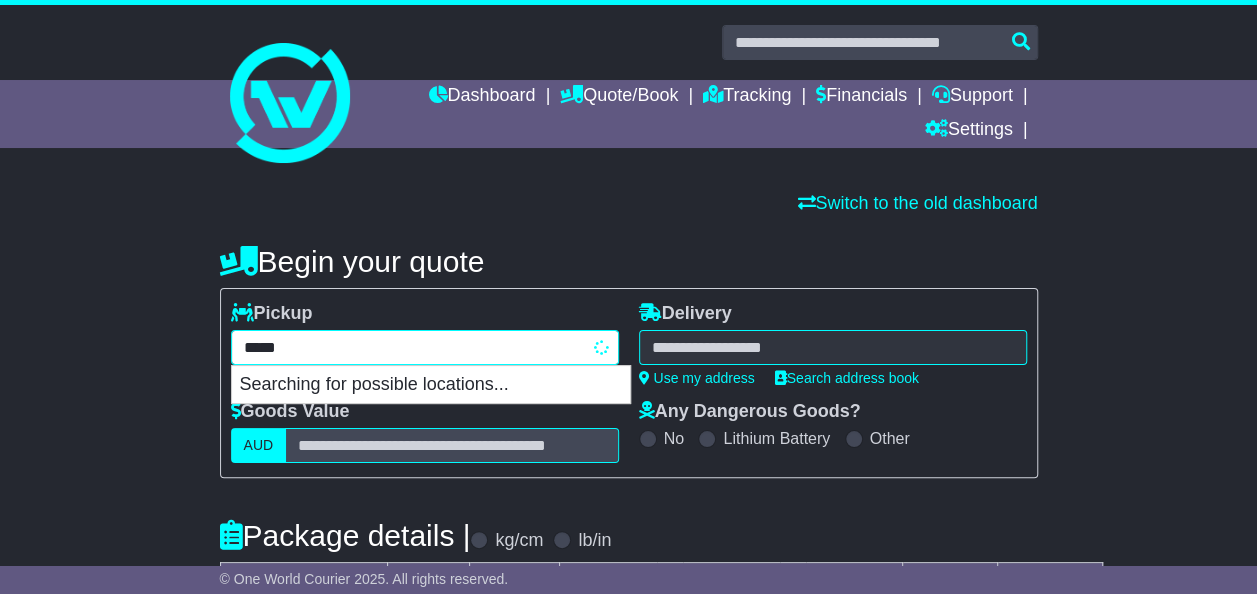type on "*******" 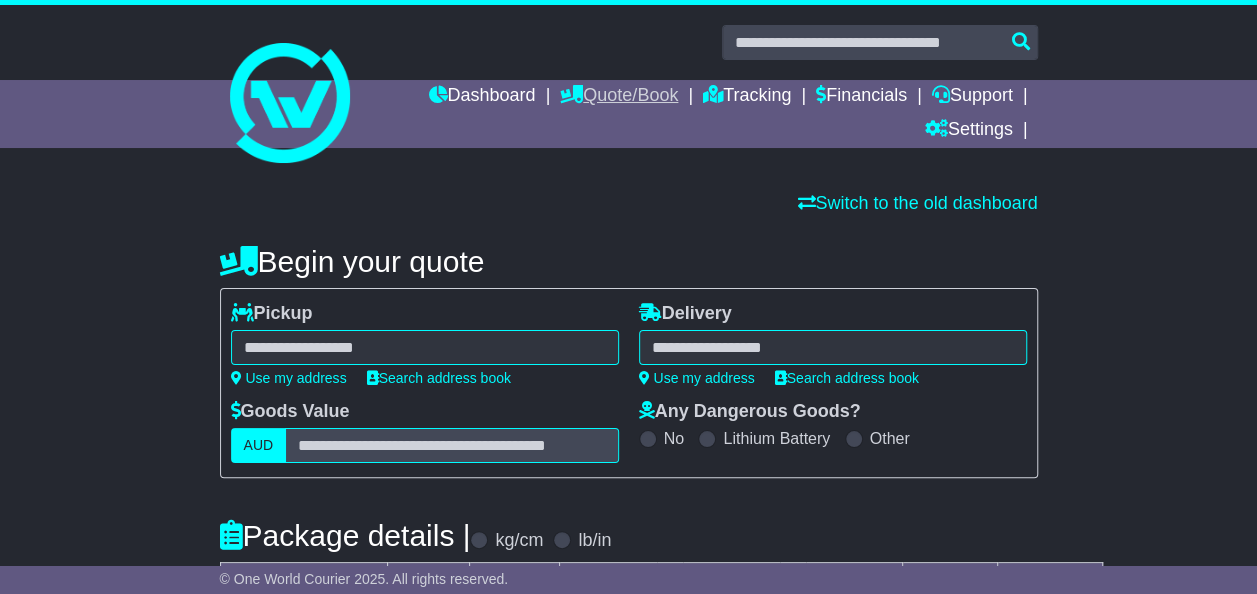 click on "Quote/Book" at bounding box center [619, 97] 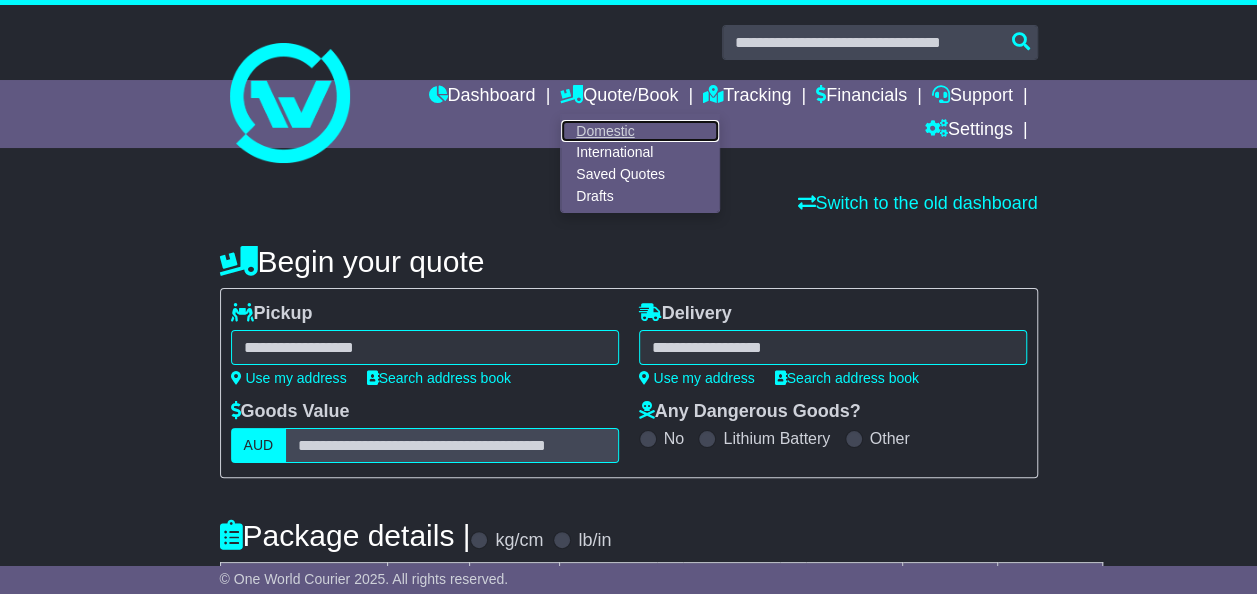 click on "Domestic" at bounding box center (640, 131) 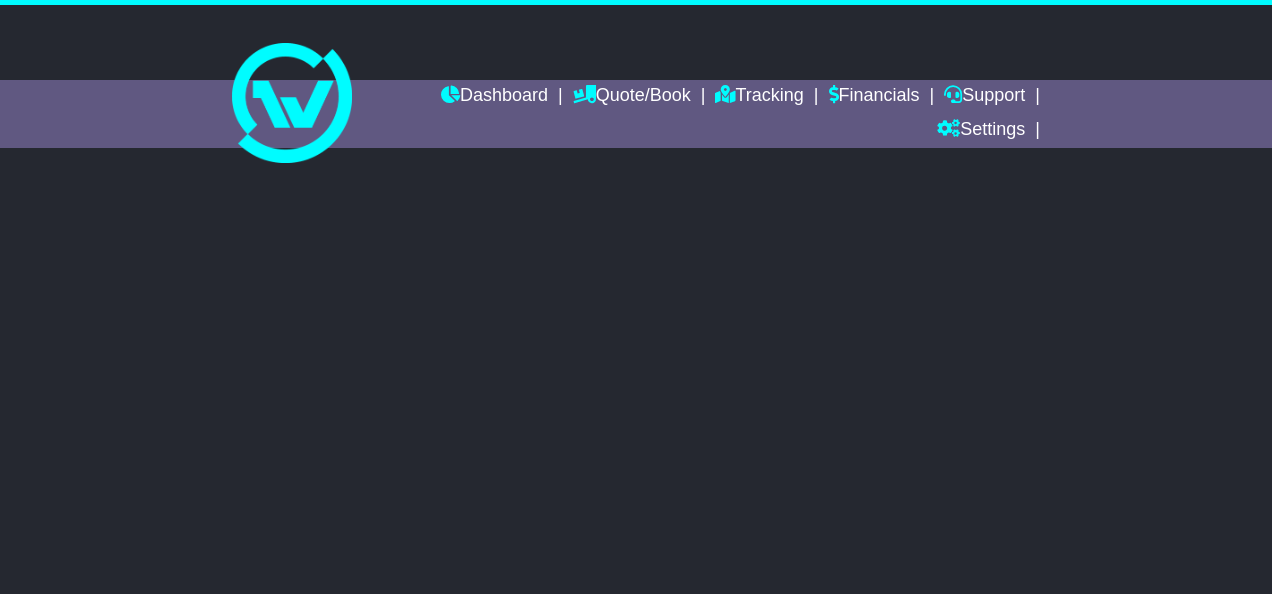 scroll, scrollTop: 0, scrollLeft: 0, axis: both 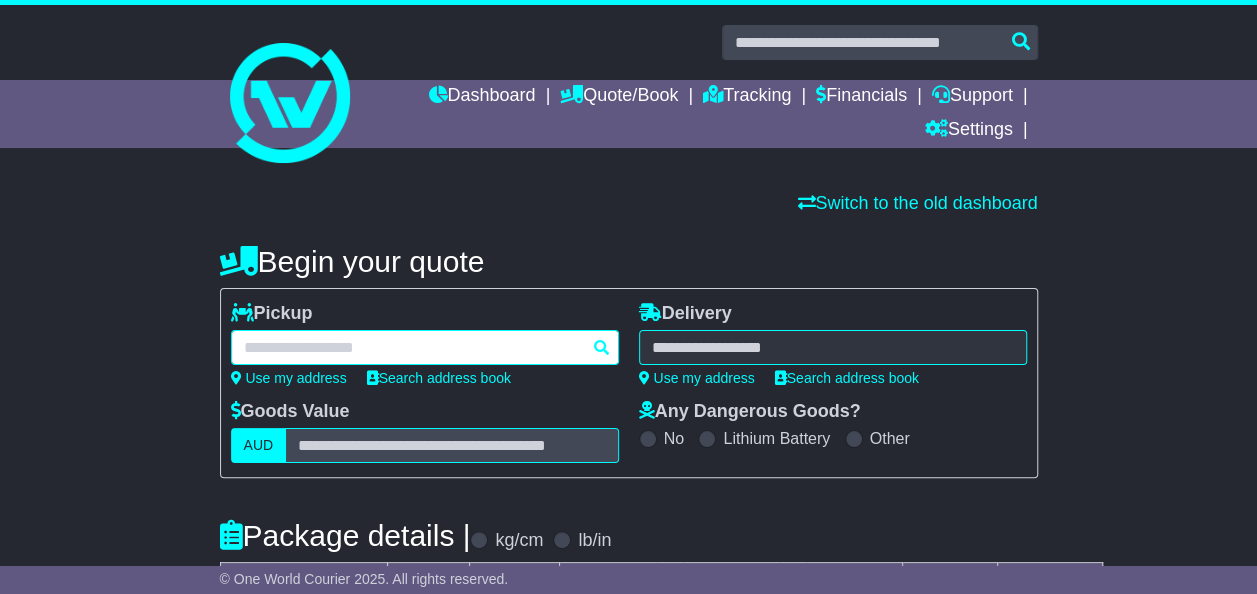 click at bounding box center (425, 347) 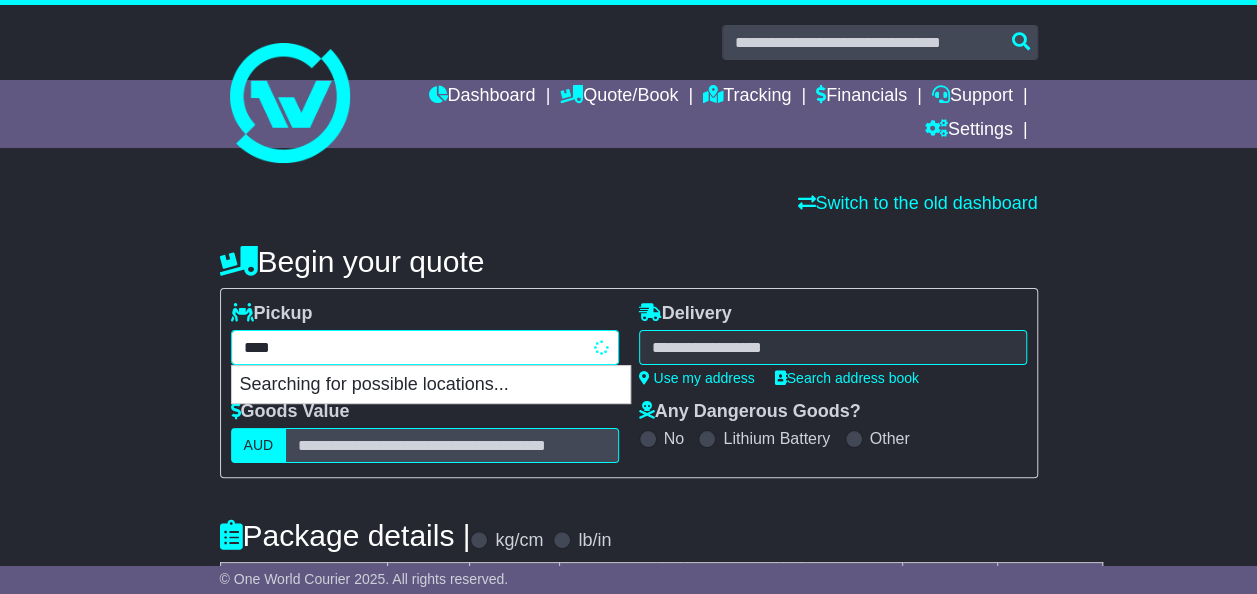 type on "*****" 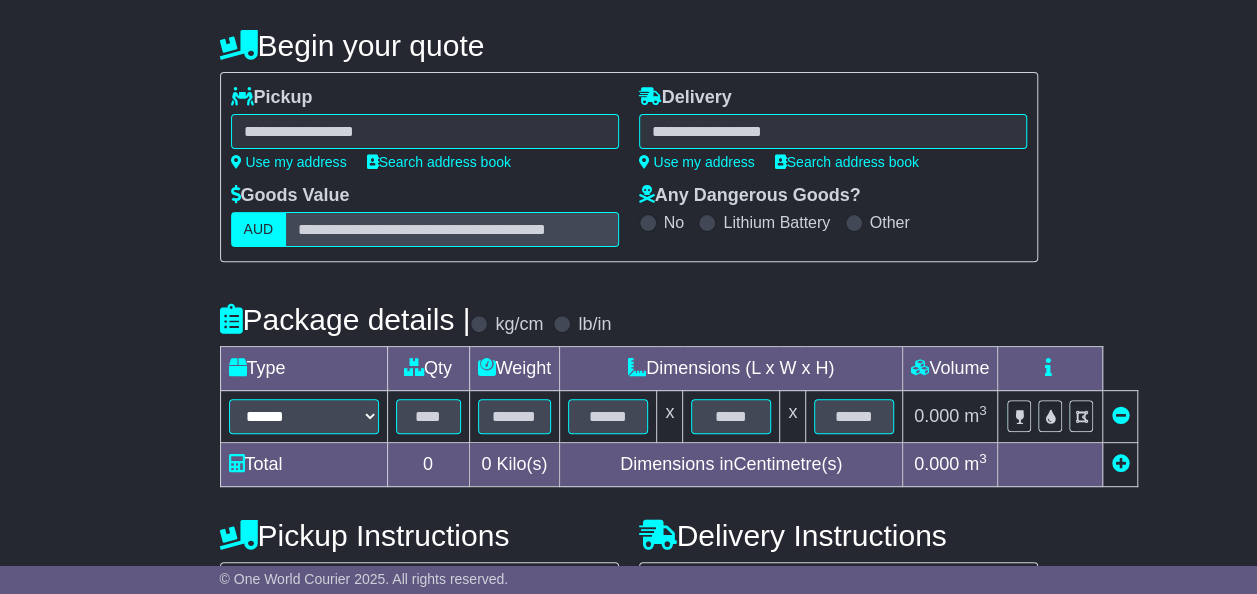 scroll, scrollTop: 219, scrollLeft: 0, axis: vertical 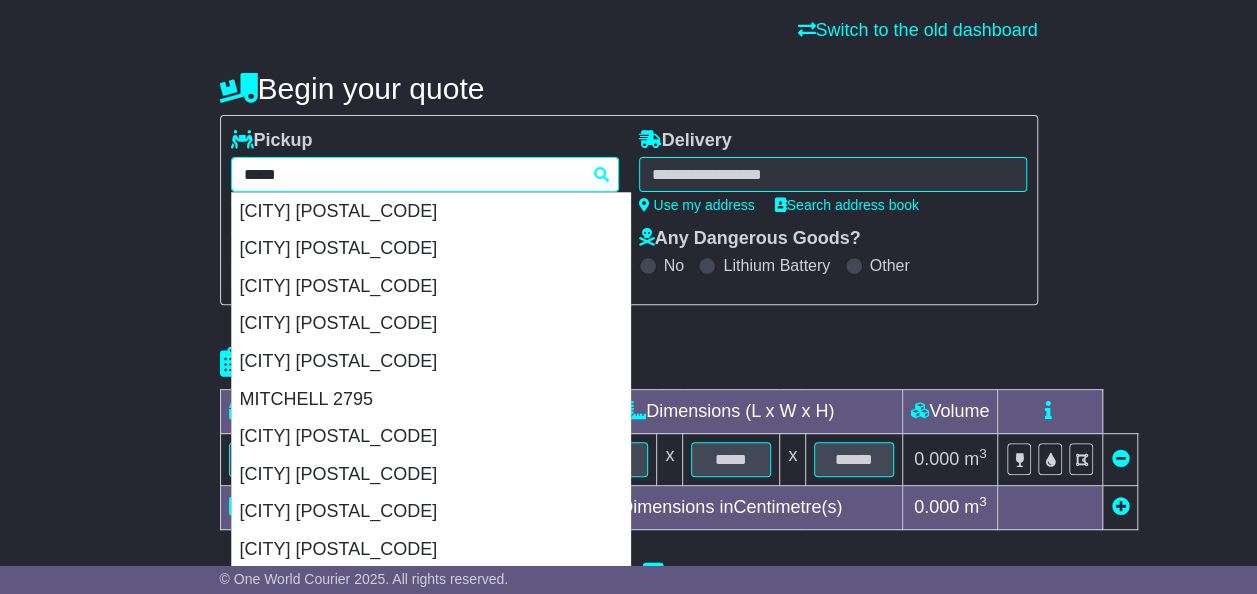 click on "******* ***** [FIRST] [CITY] [POSTAL_CODE] [CITY] [POSTAL_CODE] [CITY] [POSTAL_CODE] [CITY] [POSTAL_CODE] [CITY] [POSTAL_CODE] [CITY] [POSTAL_CODE] [CITY] [POSTAL_CODE] [CITY] [POSTAL_CODE] [CITY] [POSTAL_CODE] [CITY] [POSTAL_CODE] [CITY] [POSTAL_CODE] [CITY] [POSTAL_CODE] [CITY] [POSTAL_CODE] [CITY] [POSTAL_CODE] [CITY] [POSTAL_CODE] [CITY] [POSTAL_CODE] [CITY] [POSTAL_CODE]" at bounding box center [425, 174] 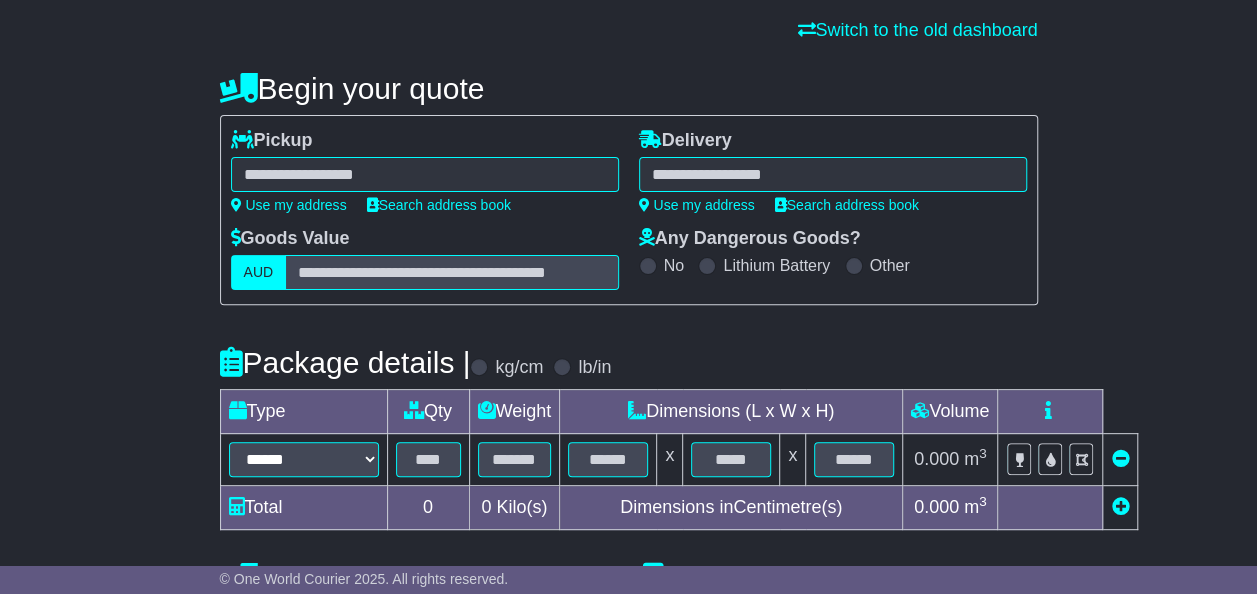 click on "**********" at bounding box center (628, 465) 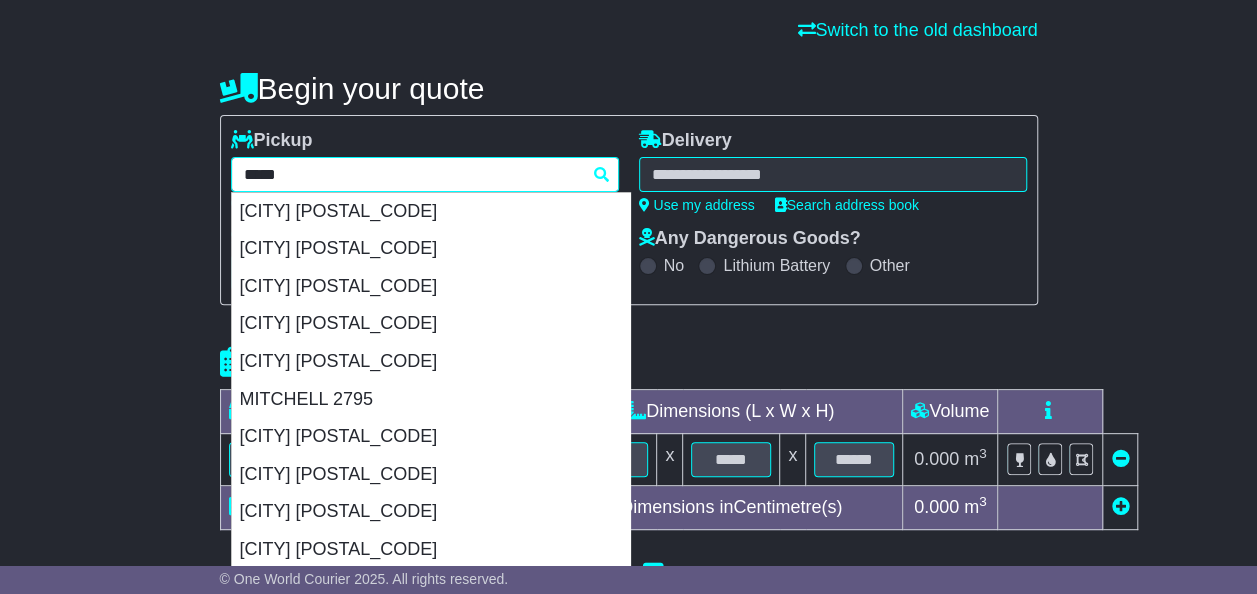 click on "******* ***** [FIRST] [CITY] [POSTAL_CODE] [CITY] [POSTAL_CODE] [CITY] [POSTAL_CODE] [CITY] [POSTAL_CODE] [CITY] [POSTAL_CODE] [CITY] [POSTAL_CODE] [CITY] [POSTAL_CODE] [CITY] [POSTAL_CODE] [CITY] [POSTAL_CODE] [CITY] [POSTAL_CODE] [CITY] [POSTAL_CODE] [CITY] [POSTAL_CODE] [CITY] [POSTAL_CODE] [CITY] [POSTAL_CODE] [CITY] [POSTAL_CODE] [CITY] [POSTAL_CODE] [CITY] [POSTAL_CODE]" at bounding box center [425, 174] 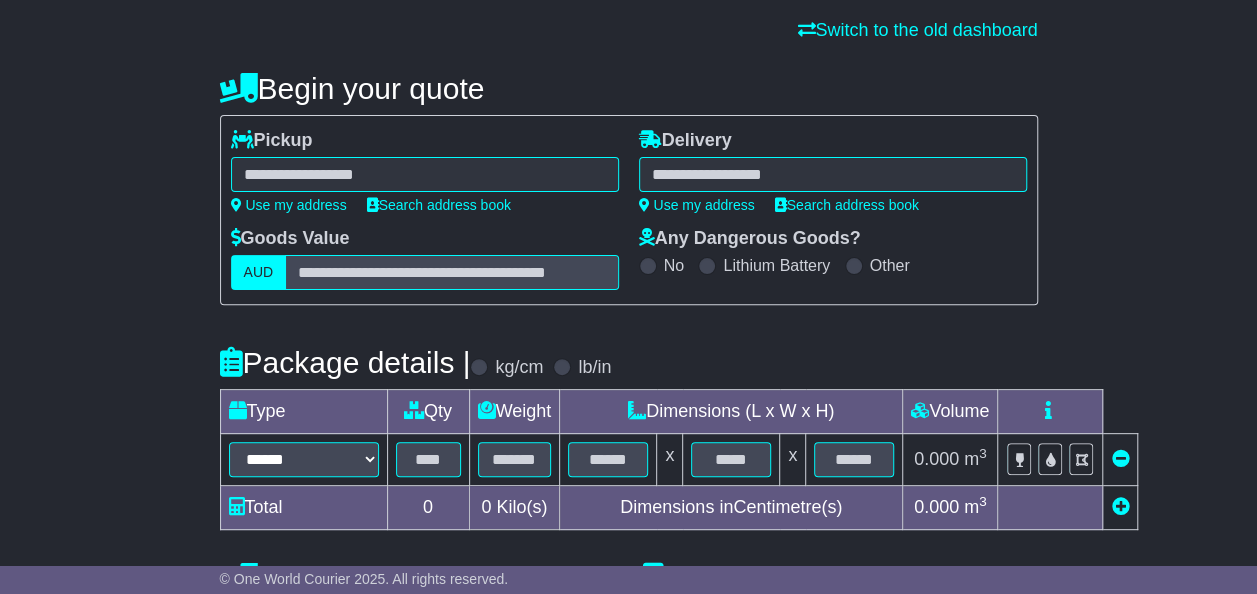 type on "*******" 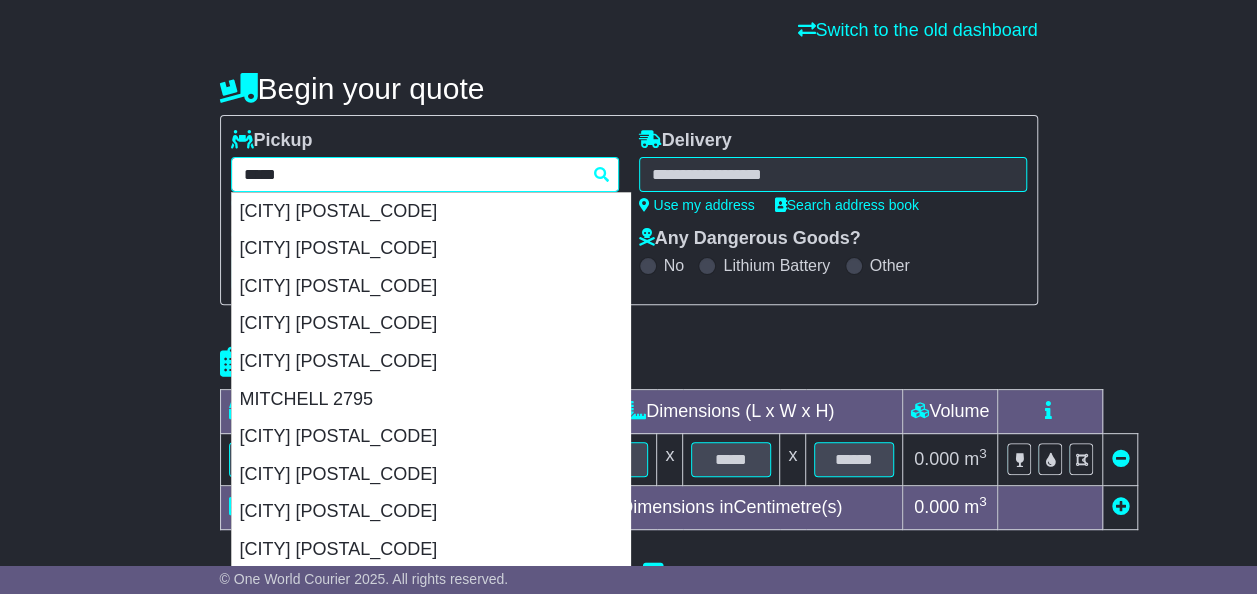 click on "******* ***** [FIRST] [CITY] [POSTAL_CODE] [CITY] [POSTAL_CODE] [CITY] [POSTAL_CODE] [CITY] [POSTAL_CODE] [CITY] [POSTAL_CODE] [CITY] [POSTAL_CODE] [CITY] [POSTAL_CODE] [CITY] [POSTAL_CODE] [CITY] [POSTAL_CODE] [CITY] [POSTAL_CODE] [CITY] [POSTAL_CODE] [CITY] [POSTAL_CODE] [CITY] [POSTAL_CODE] [CITY] [POSTAL_CODE] [CITY] [POSTAL_CODE] [CITY] [POSTAL_CODE] [CITY] [POSTAL_CODE]" at bounding box center [425, 174] 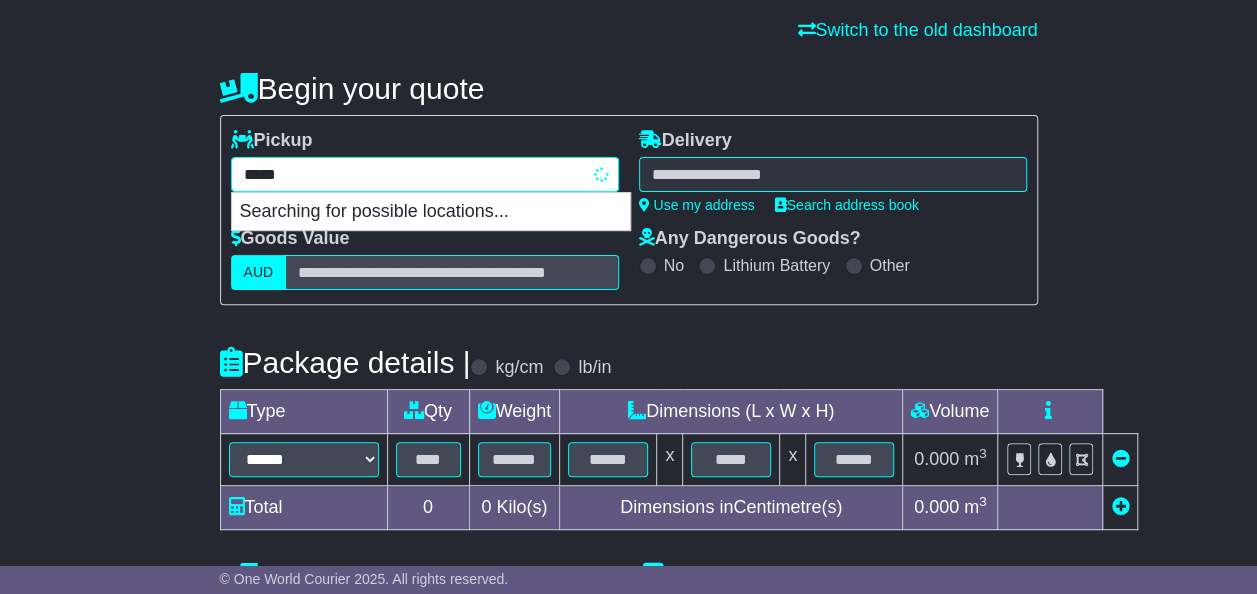 type 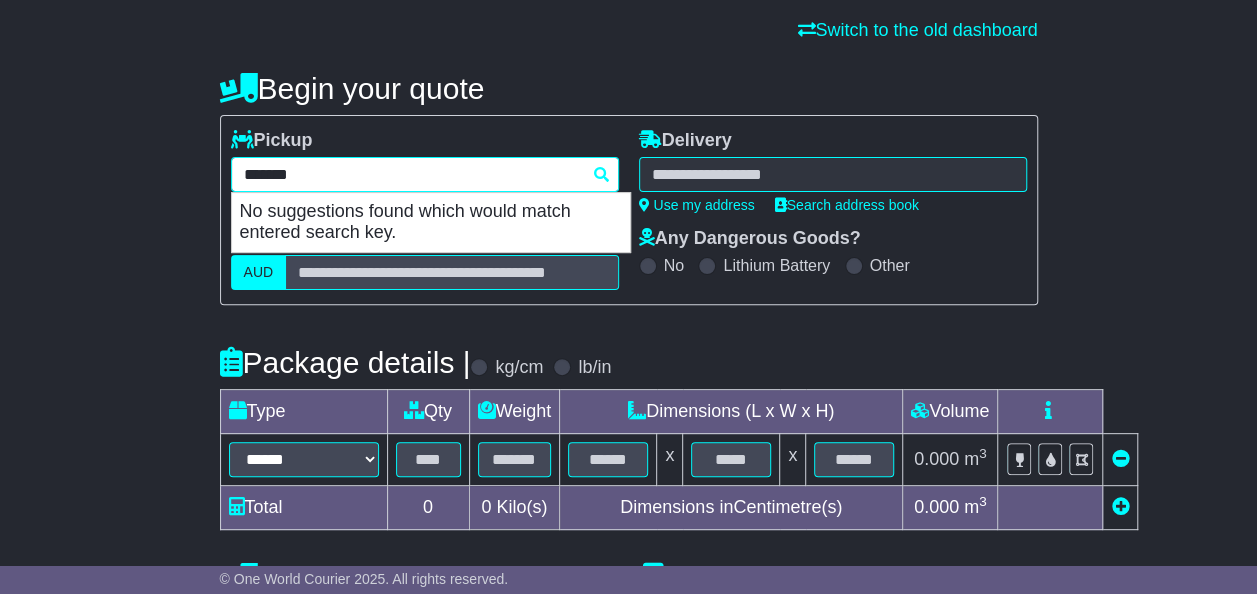 type on "*****" 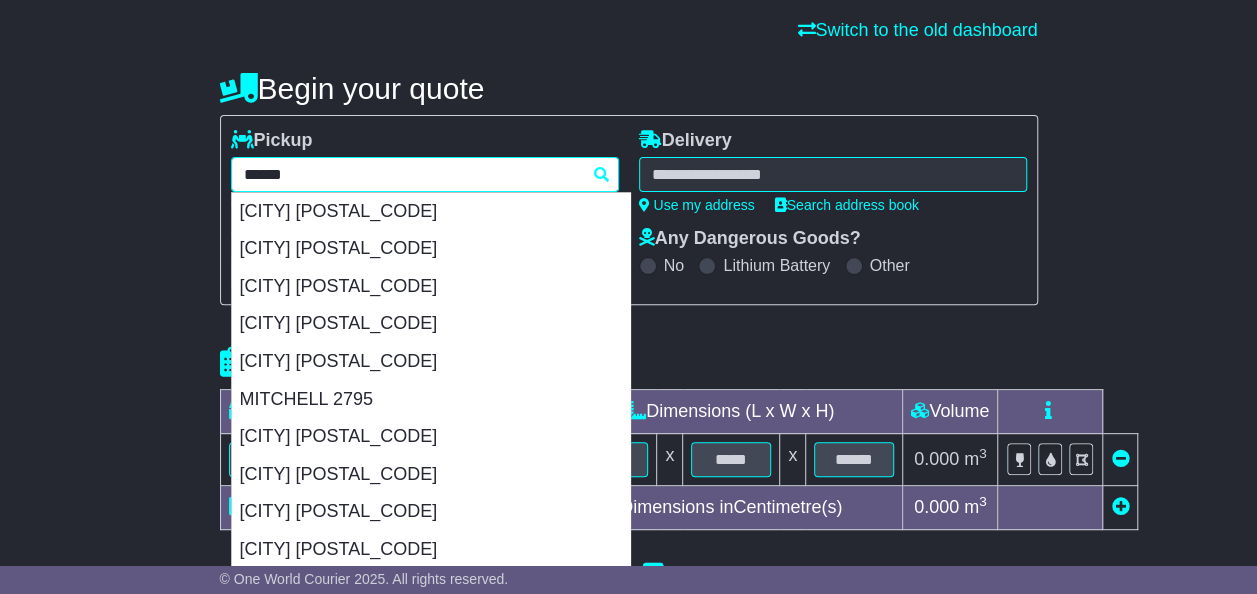 click on "**** [FIRST]  [CITY] [POSTAL_CODE] [CITY] [POSTAL_CODE] [CITY] [POSTAL_CODE] [CITY] [POSTAL_CODE] [CITY] [POSTAL_CODE] [CITY] [POSTAL_CODE] [CITY] [POSTAL_CODE] [CITY] [POSTAL_CODE] [CITY] [POSTAL_CODE] [CITY] [POSTAL_CODE] [CITY] [POSTAL_CODE] [CITY] [POSTAL_CODE] [CITY] [POSTAL_CODE] [CITY] [POSTAL_CODE] [CITY] [POSTAL_CODE] [CITY] [POSTAL_CODE] [CITY] [POSTAL_CODE] [CITY] [POSTAL_CODE]" at bounding box center [425, 174] 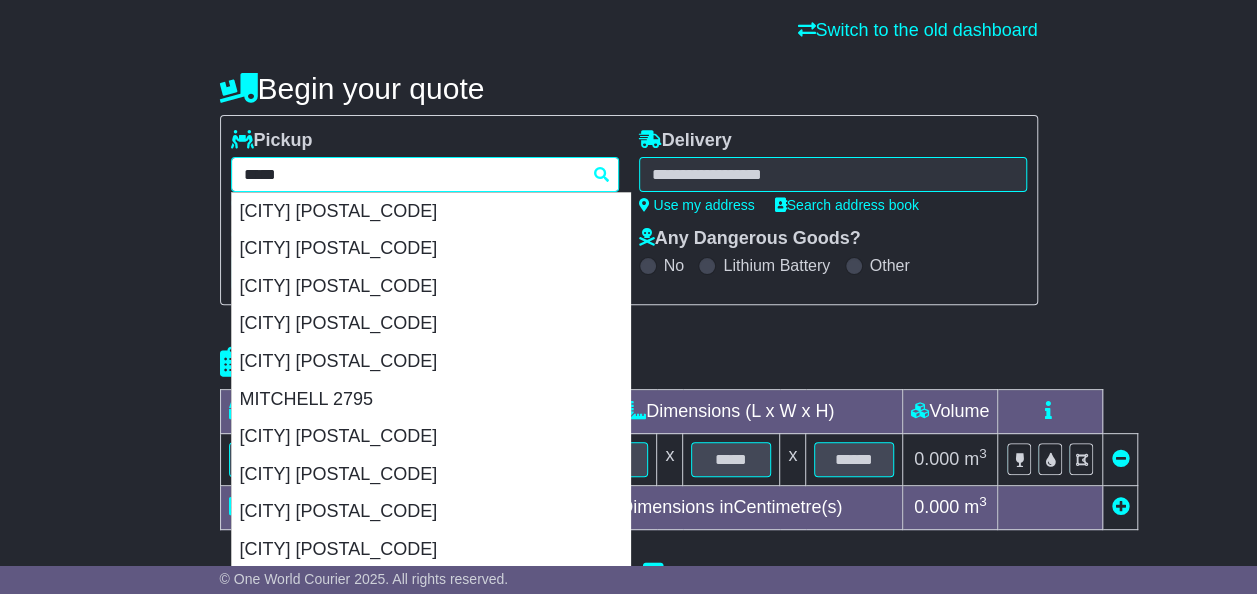 type 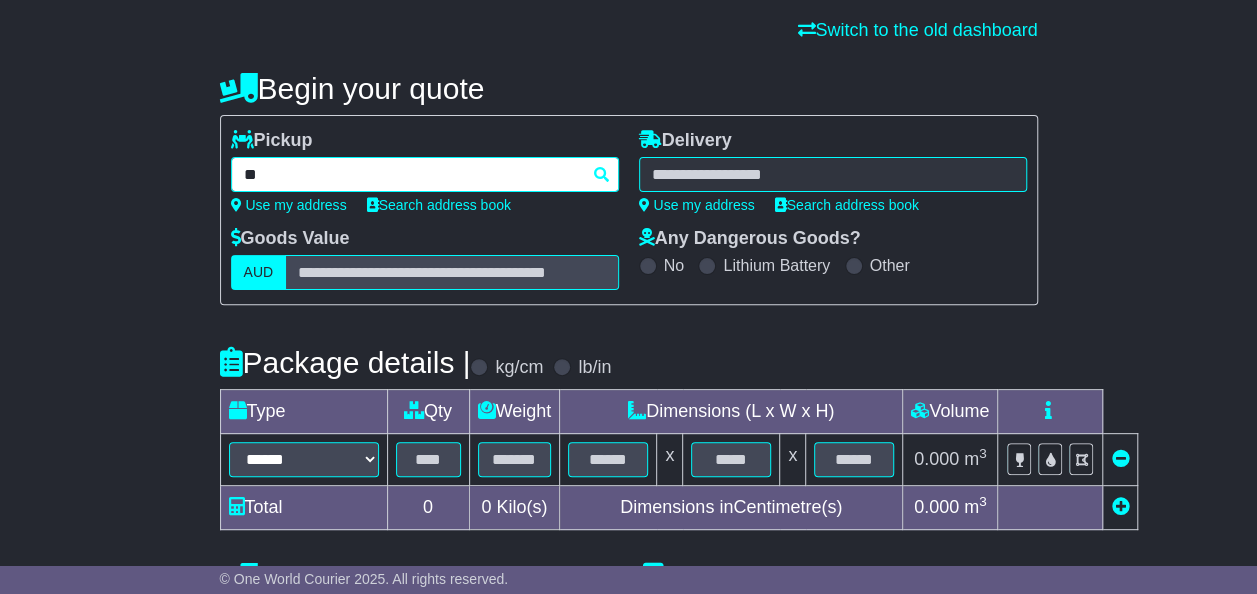 type on "*" 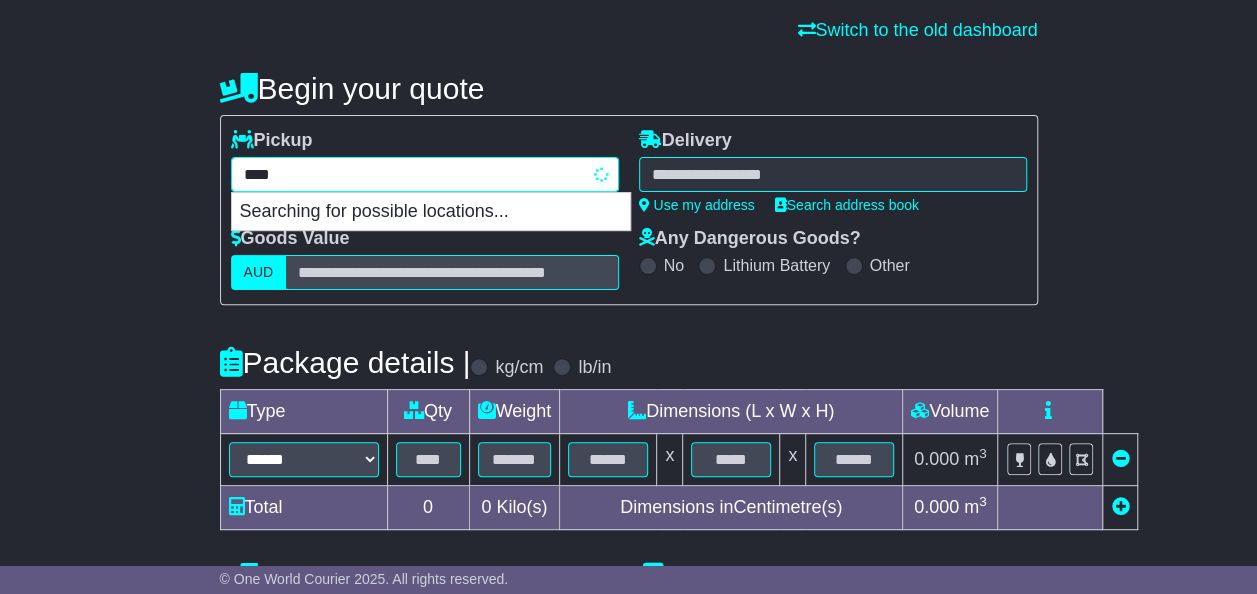 type on "*****" 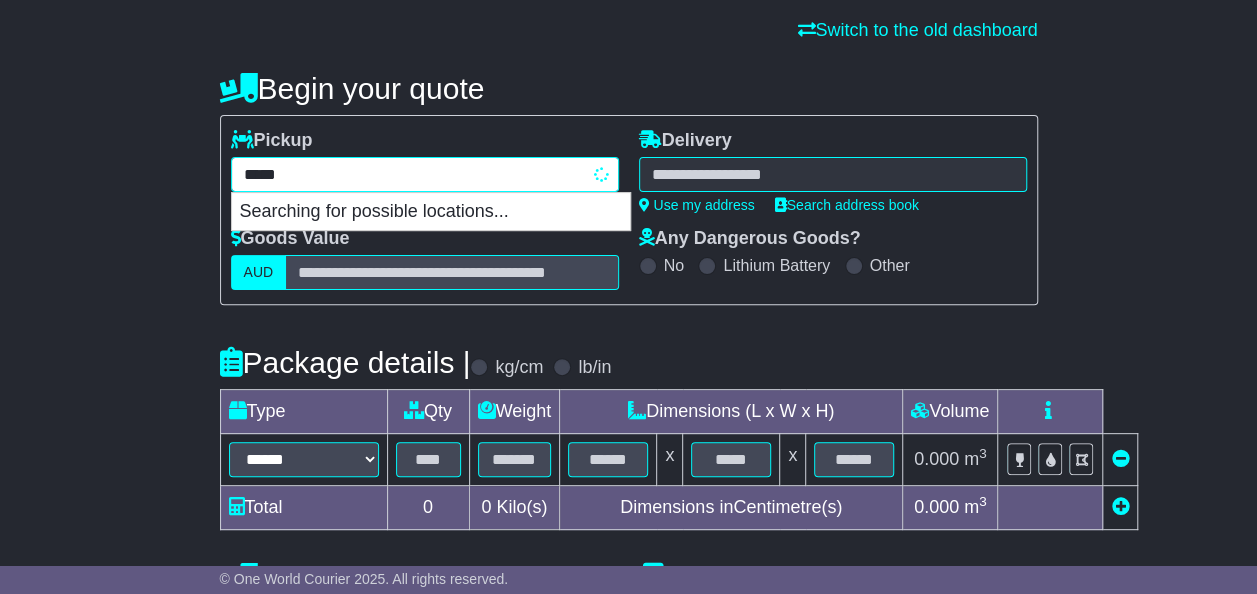 type on "*********" 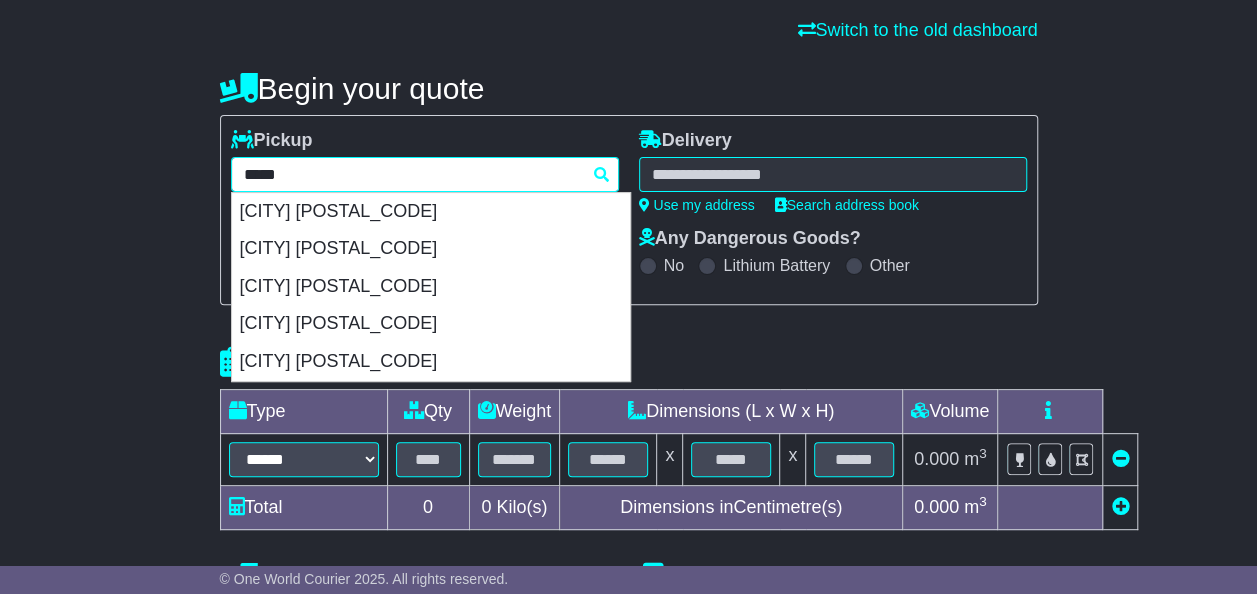 type 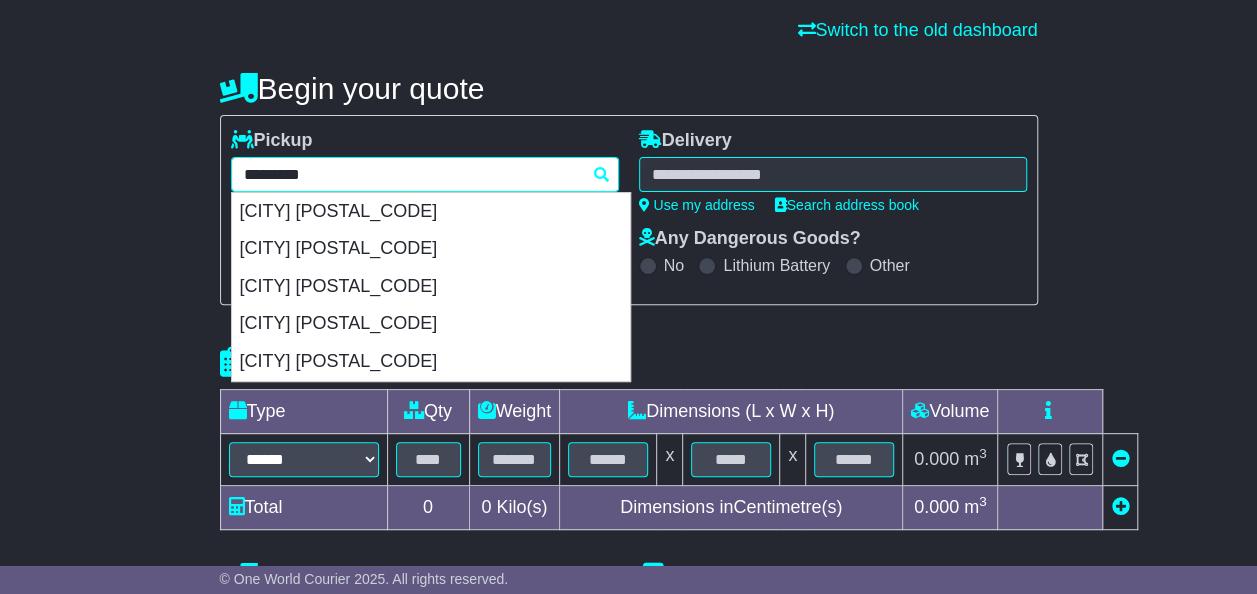 type on "**********" 